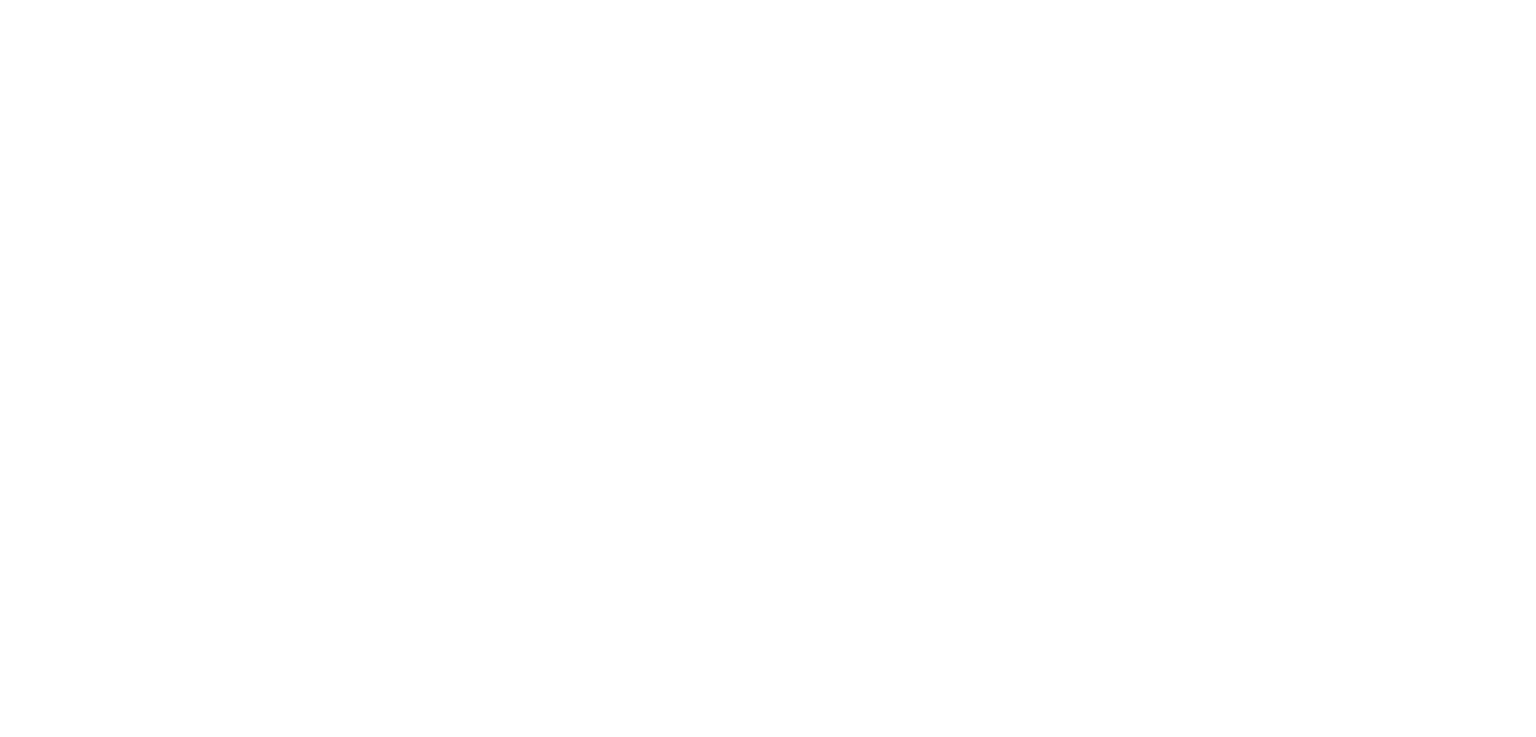 scroll, scrollTop: 0, scrollLeft: 0, axis: both 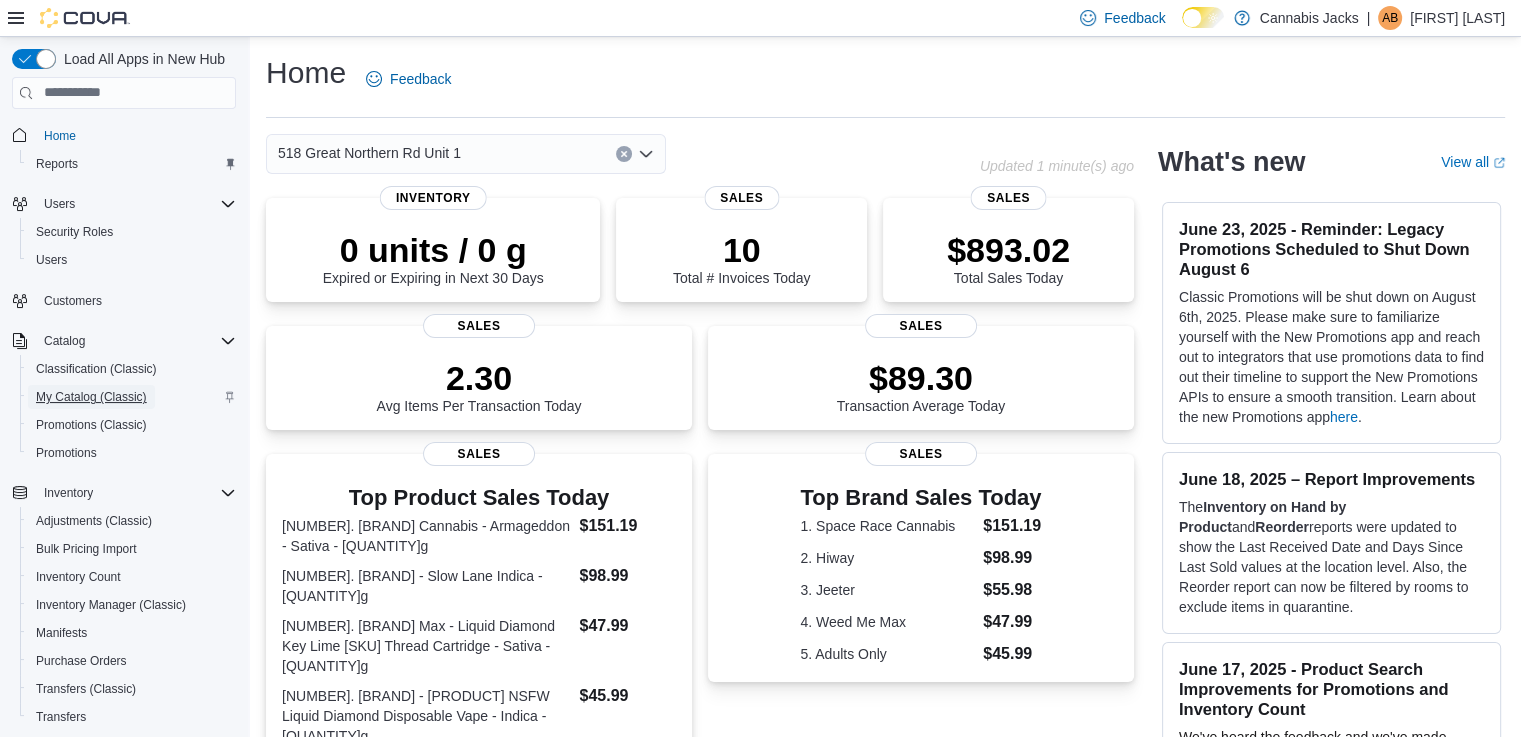 click on "My Catalog (Classic)" at bounding box center [91, 397] 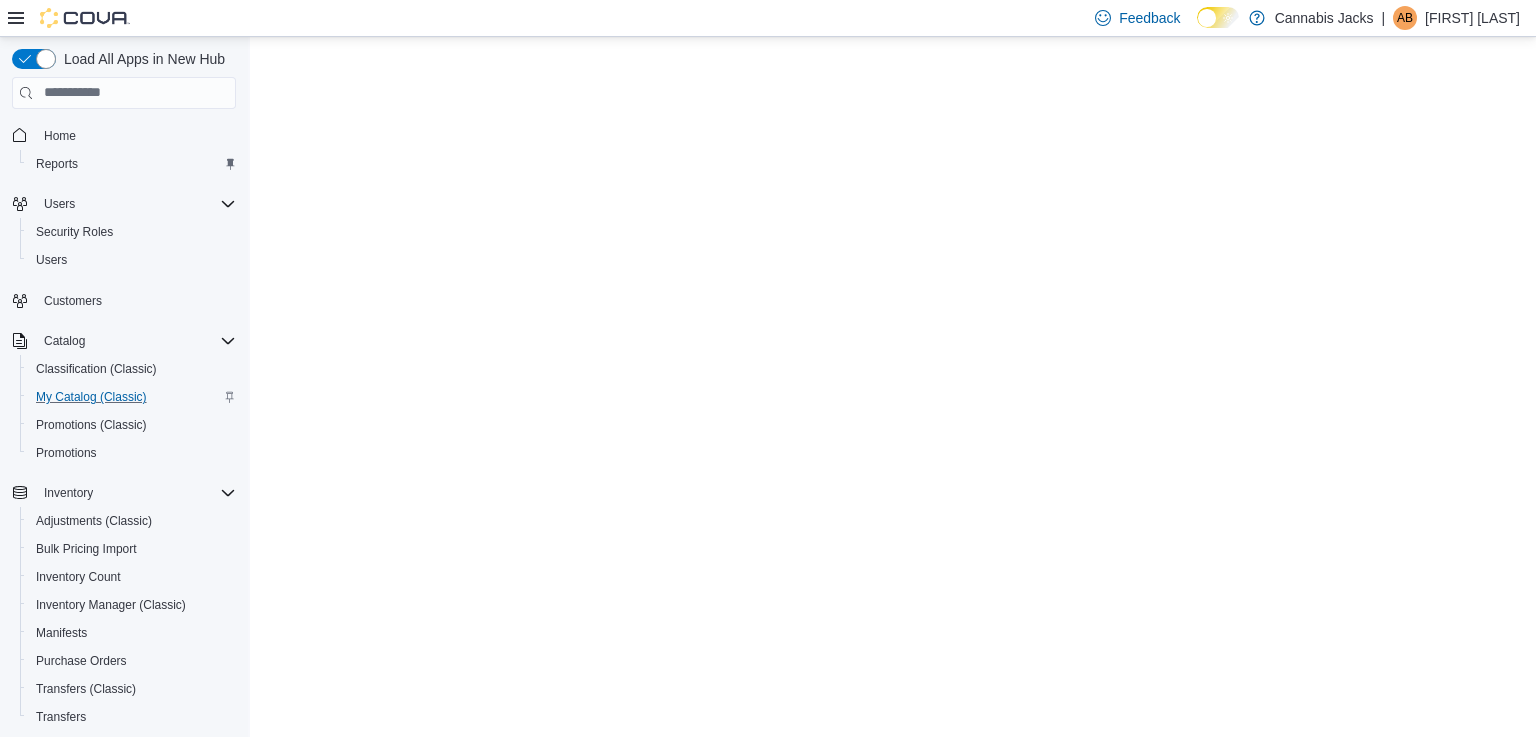 scroll, scrollTop: 0, scrollLeft: 0, axis: both 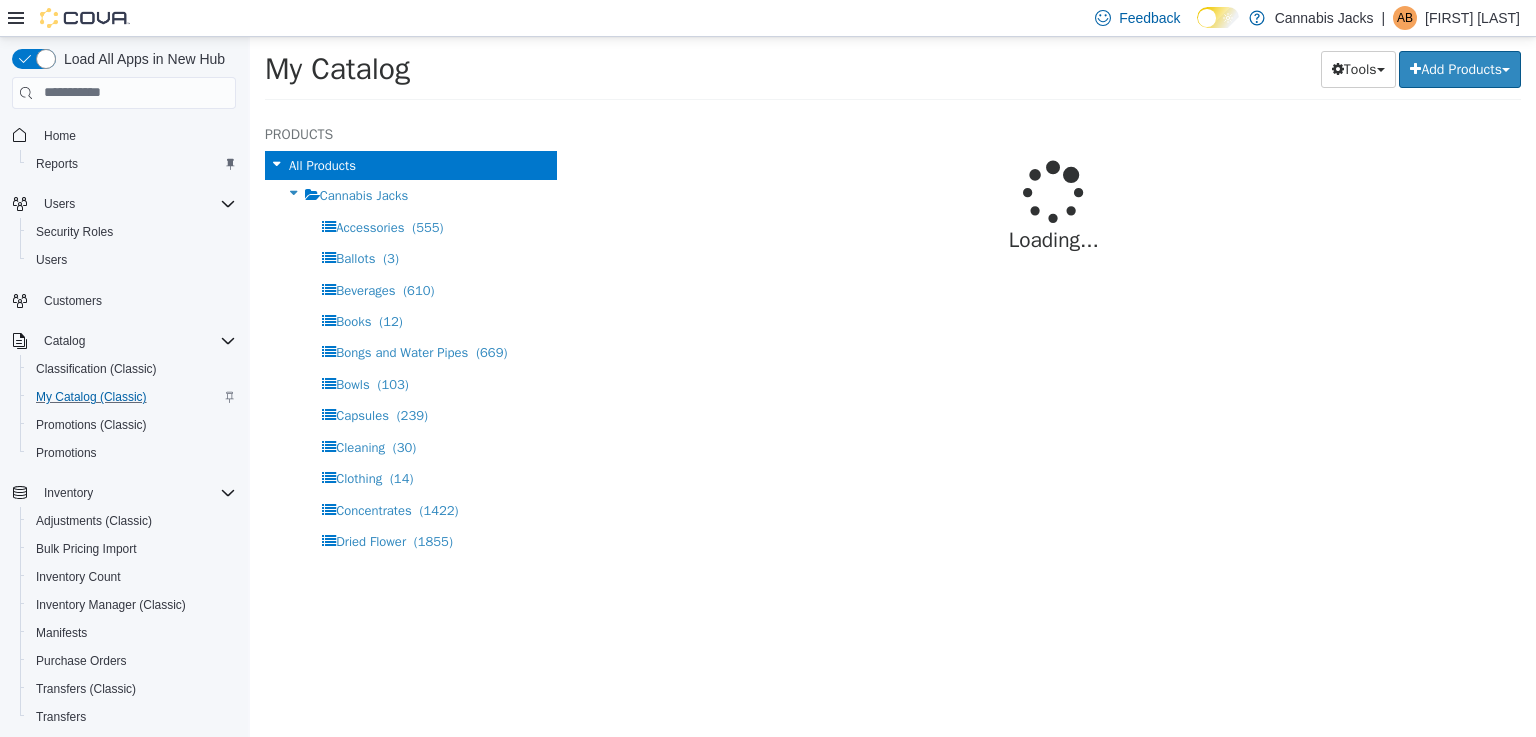 select on "**********" 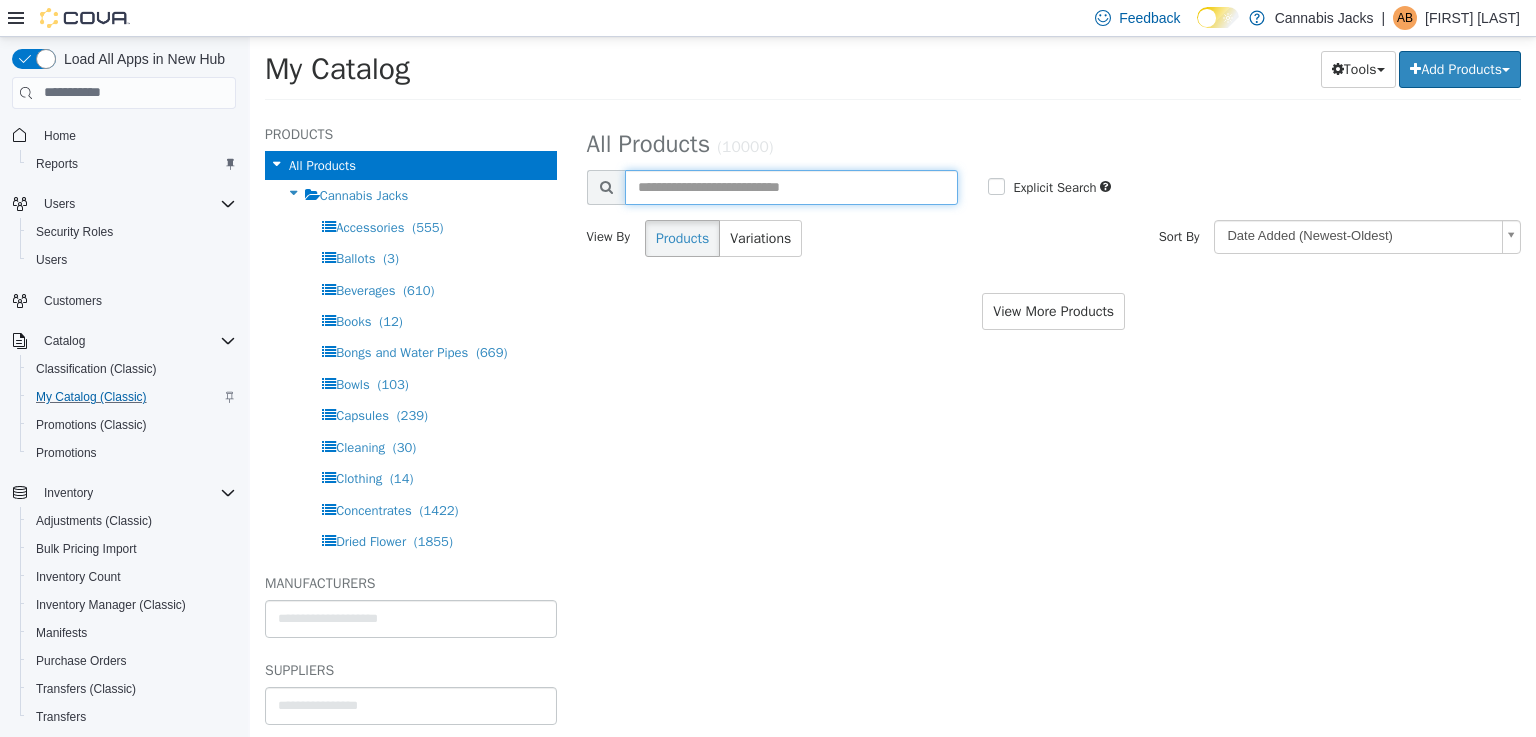 click at bounding box center (792, 186) 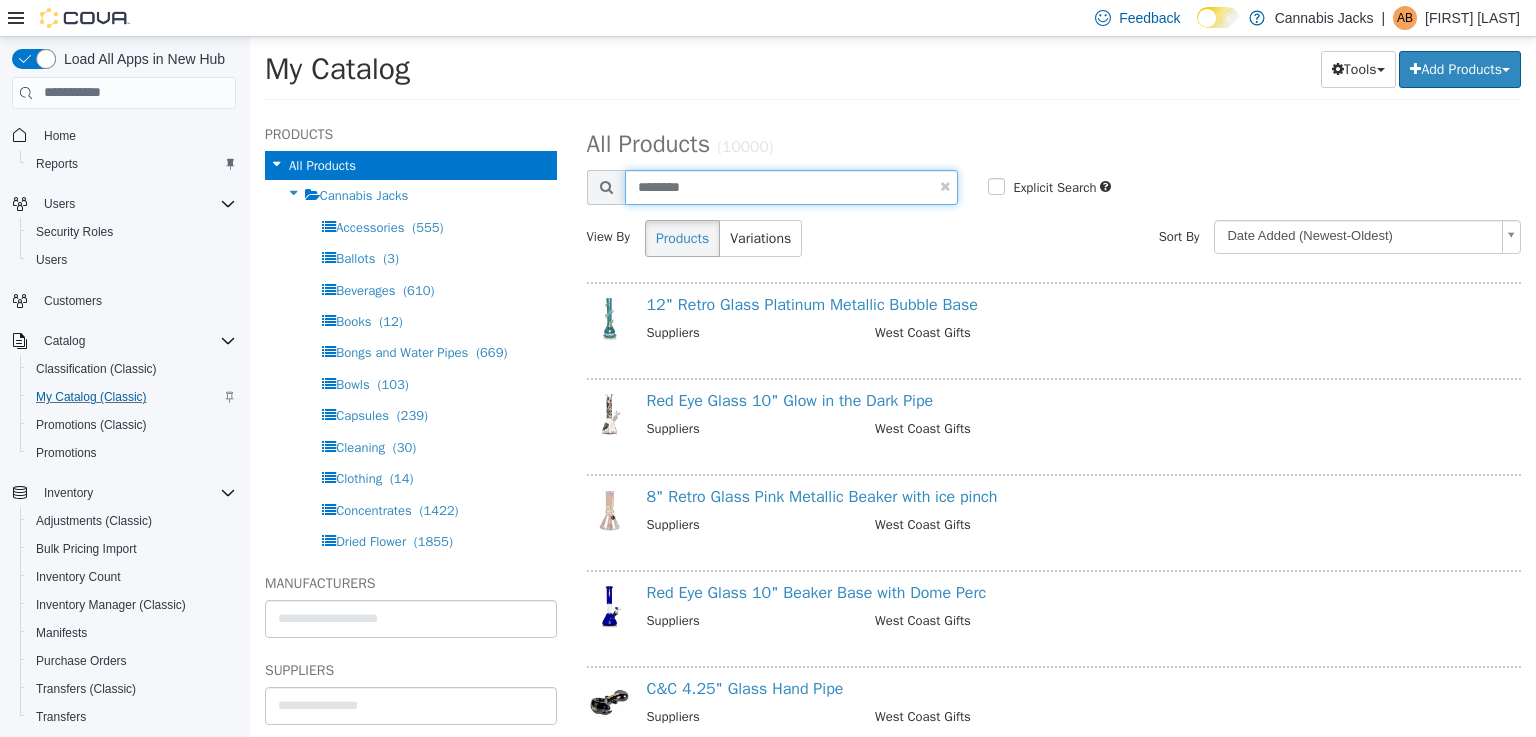 type on "********" 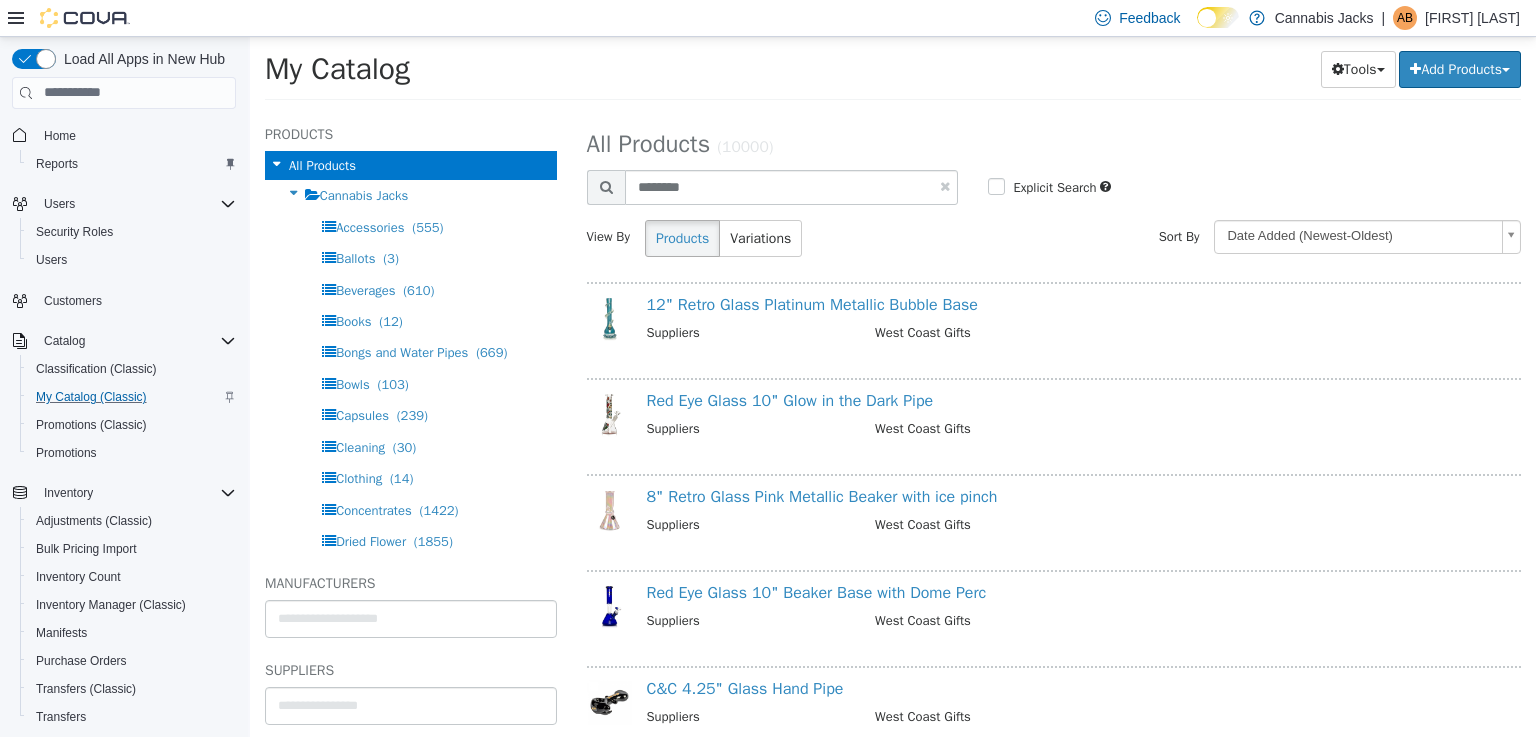select on "**********" 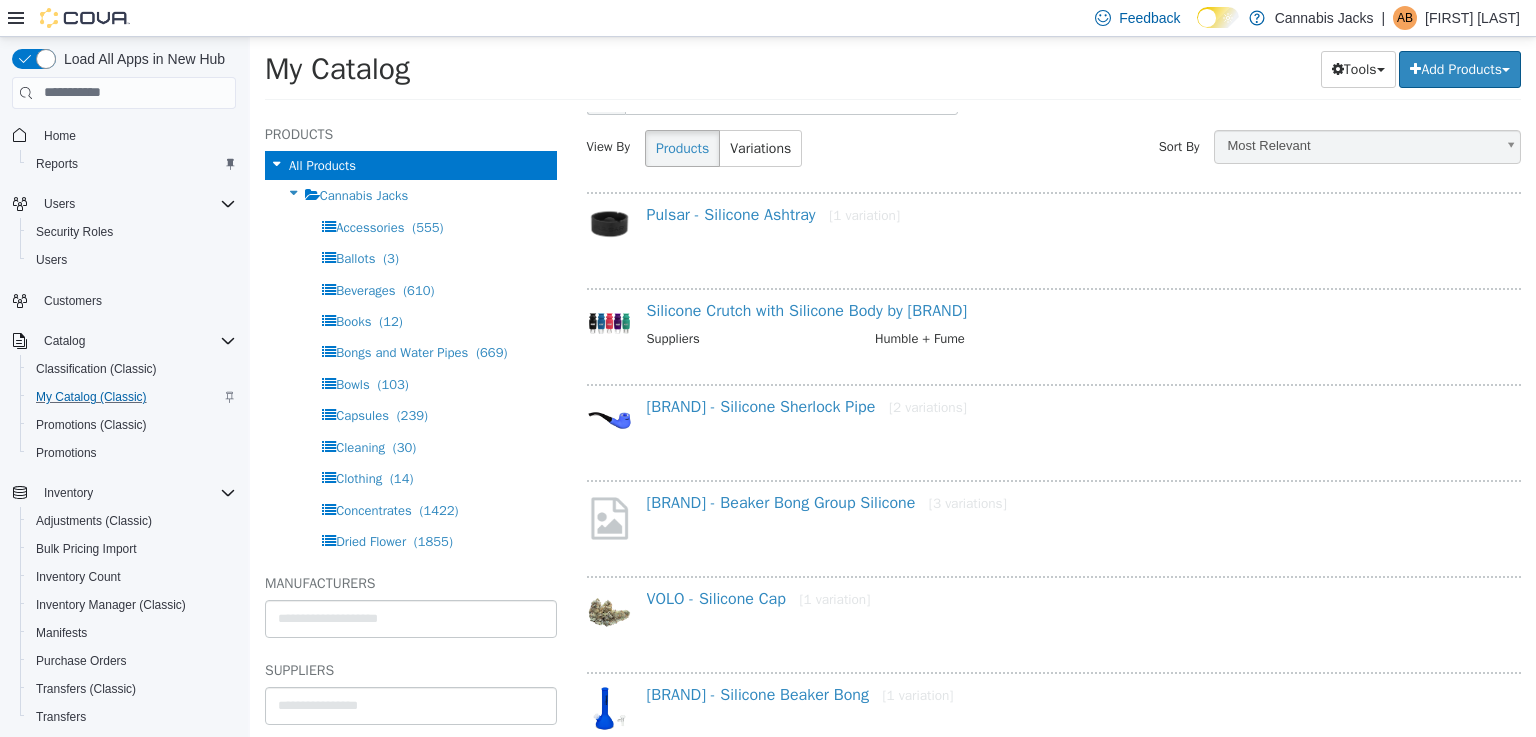 scroll, scrollTop: 0, scrollLeft: 0, axis: both 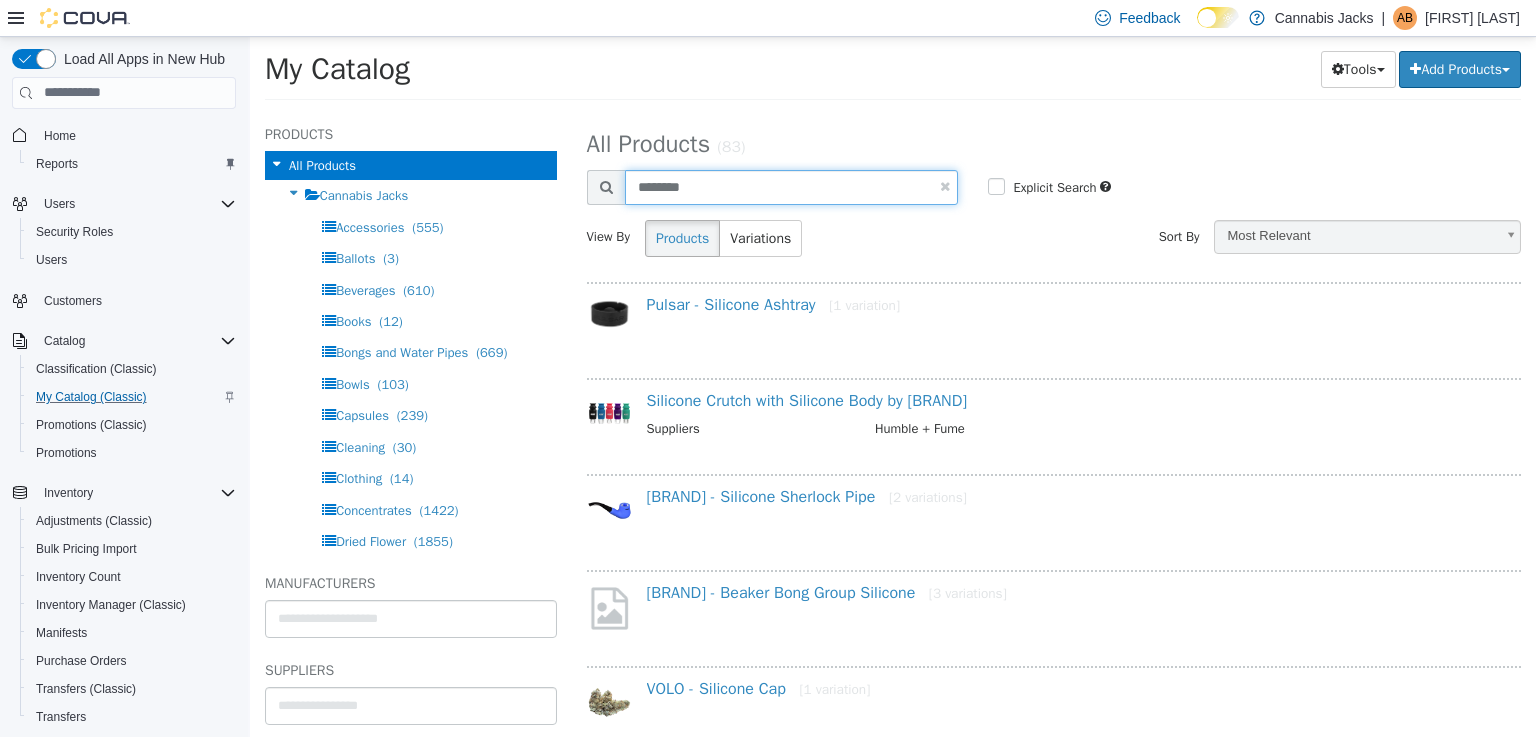 click on "********" at bounding box center [792, 186] 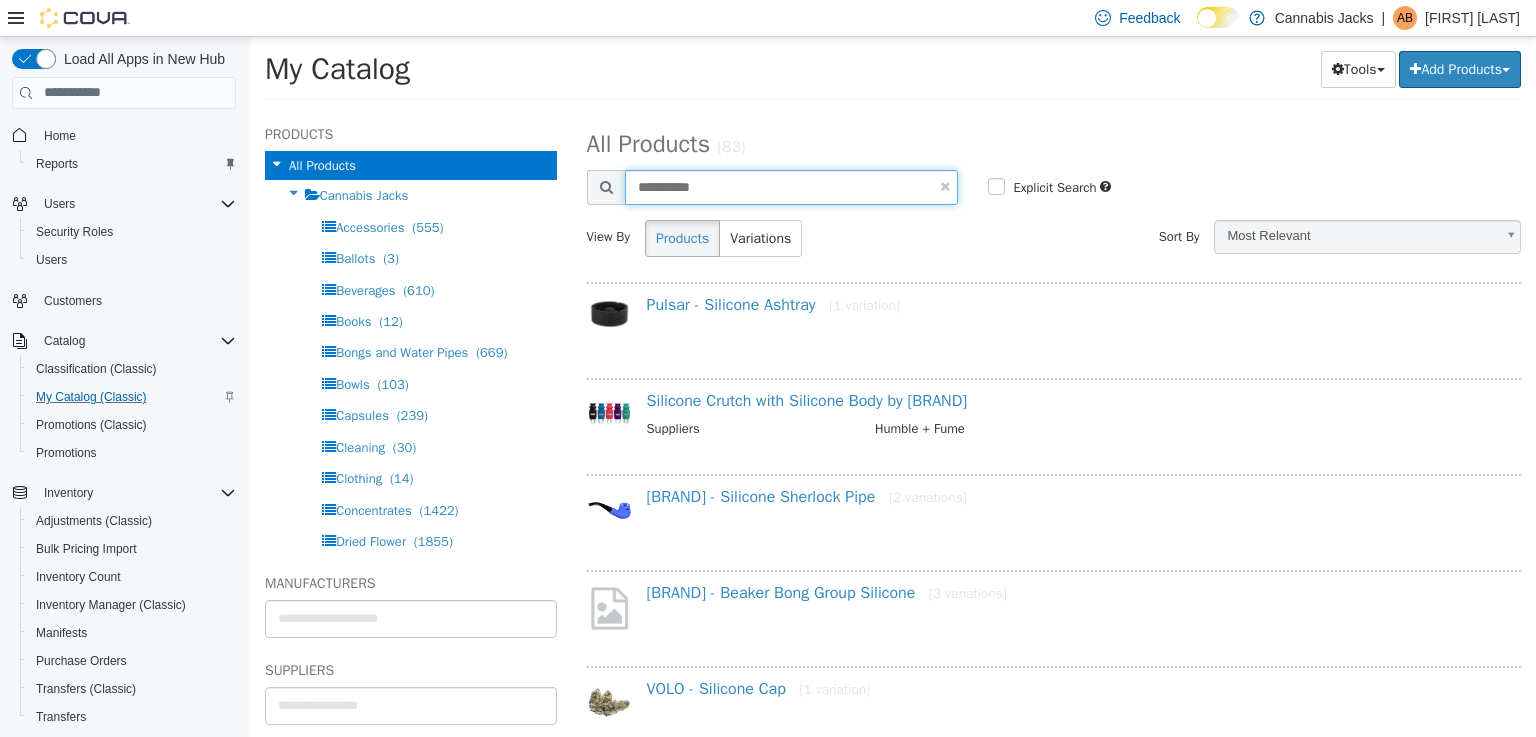 type on "**********" 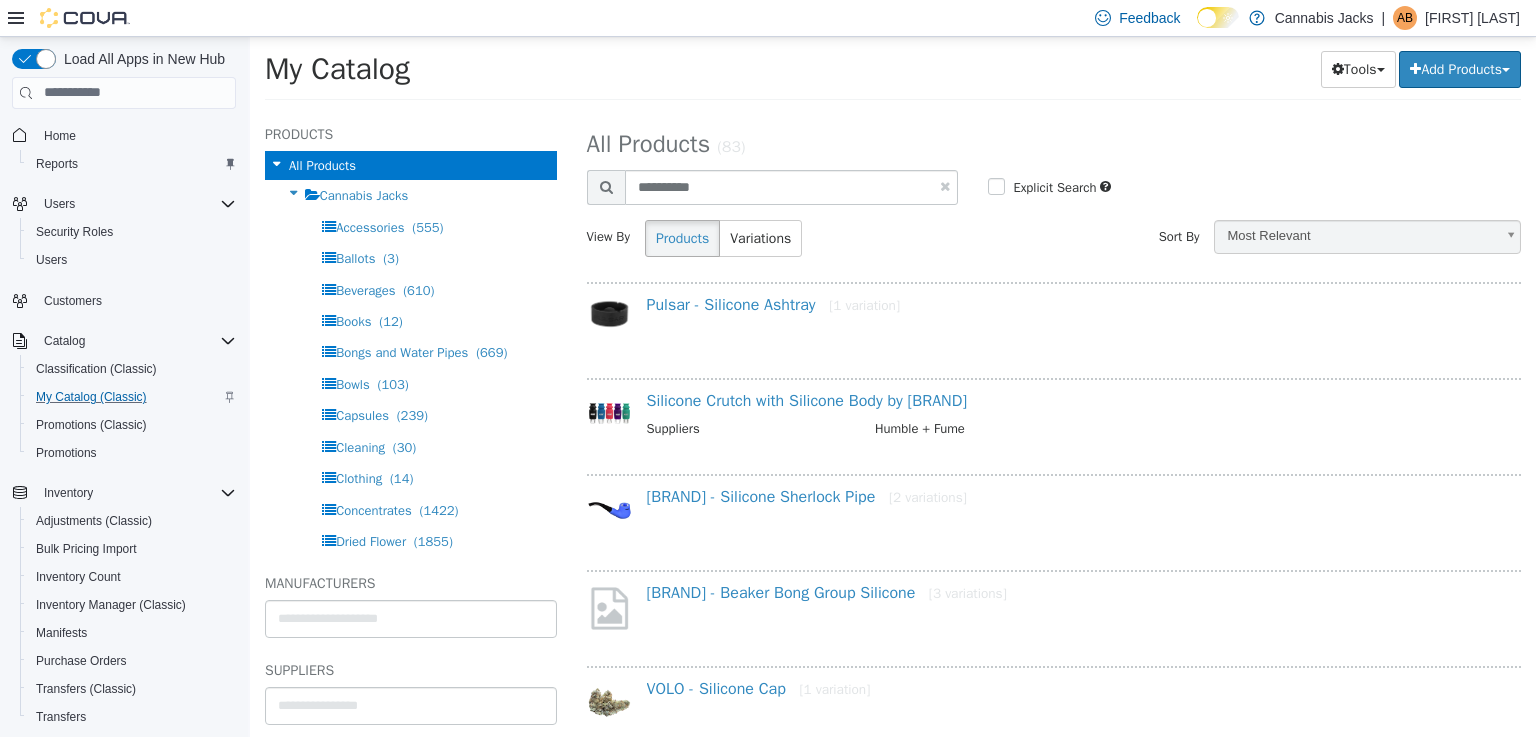 select on "**********" 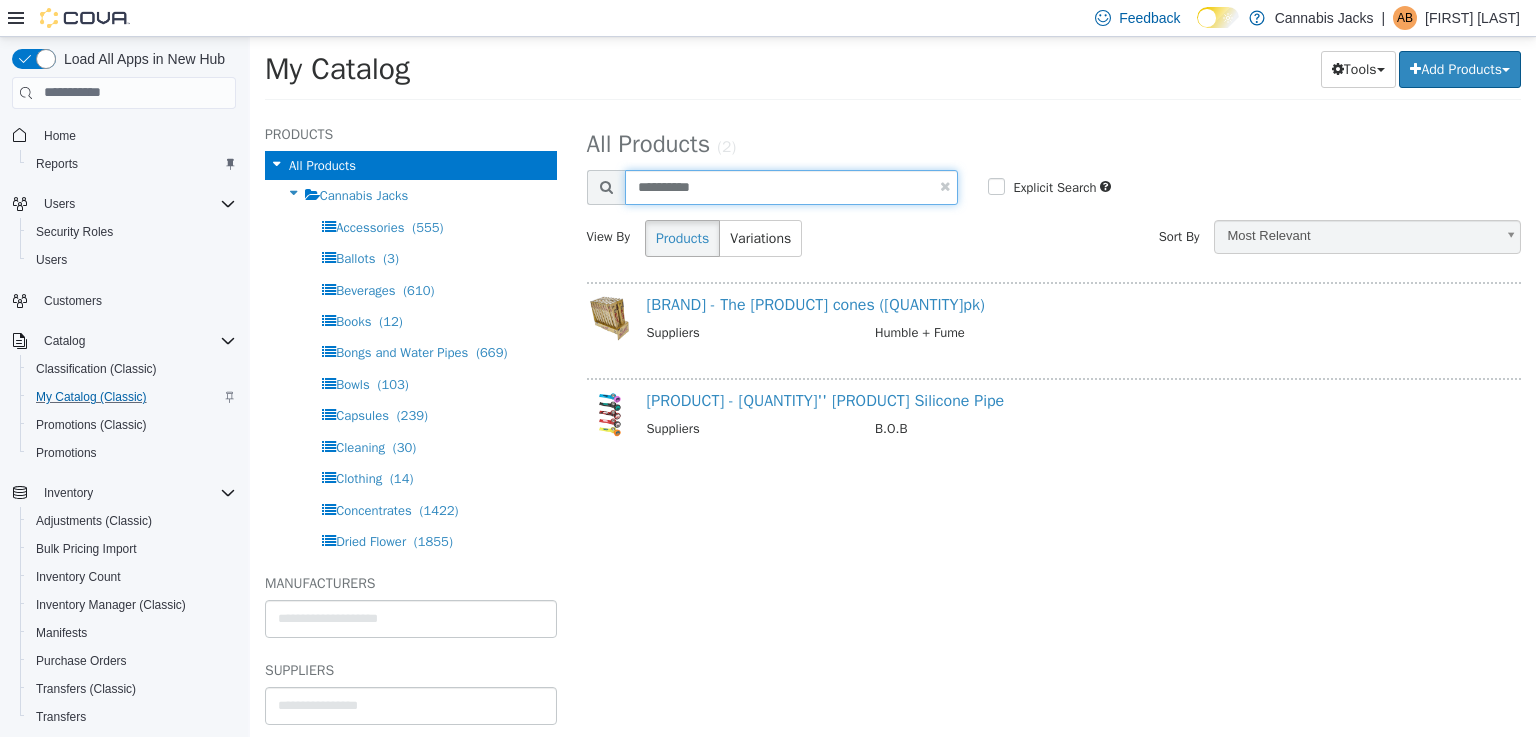 click on "**********" at bounding box center (792, 186) 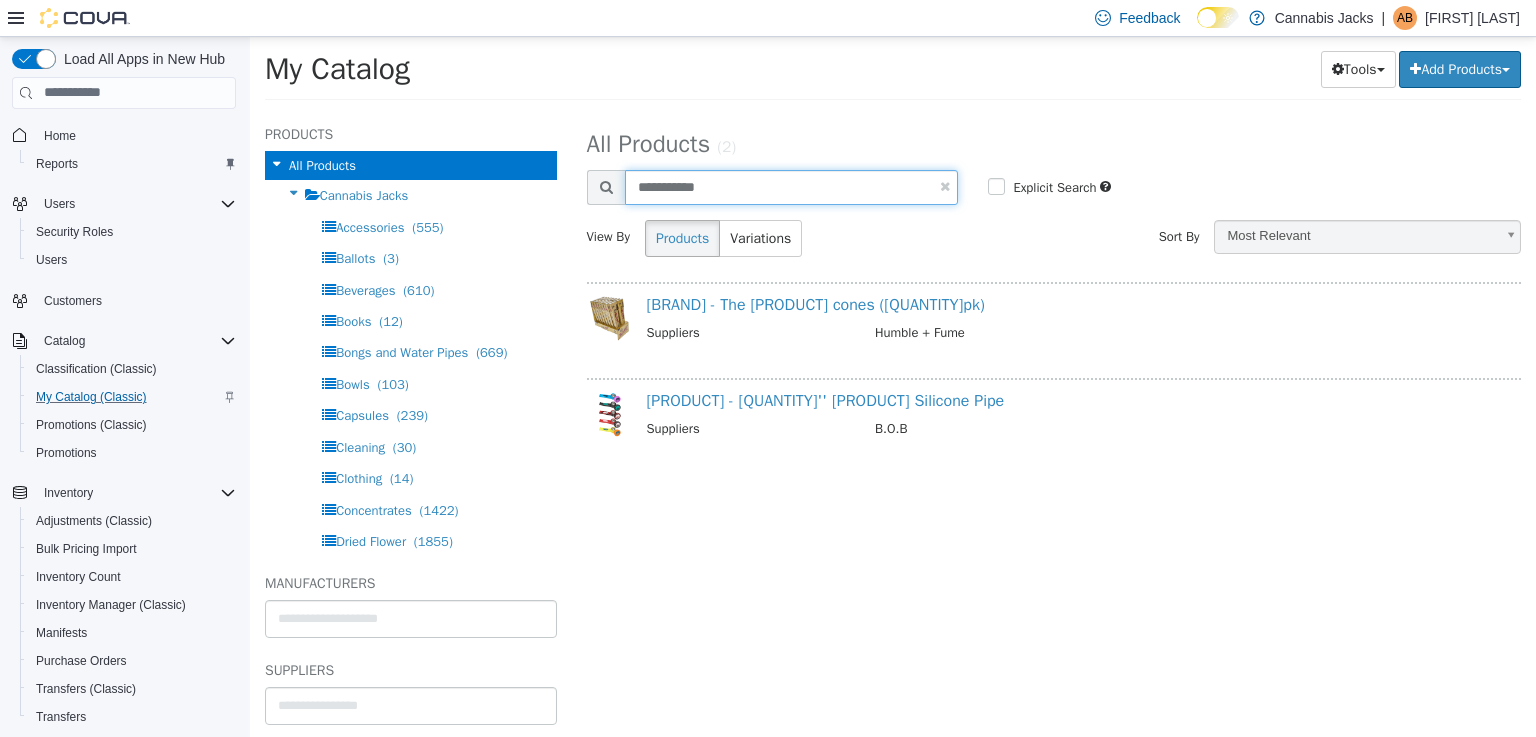 type on "**********" 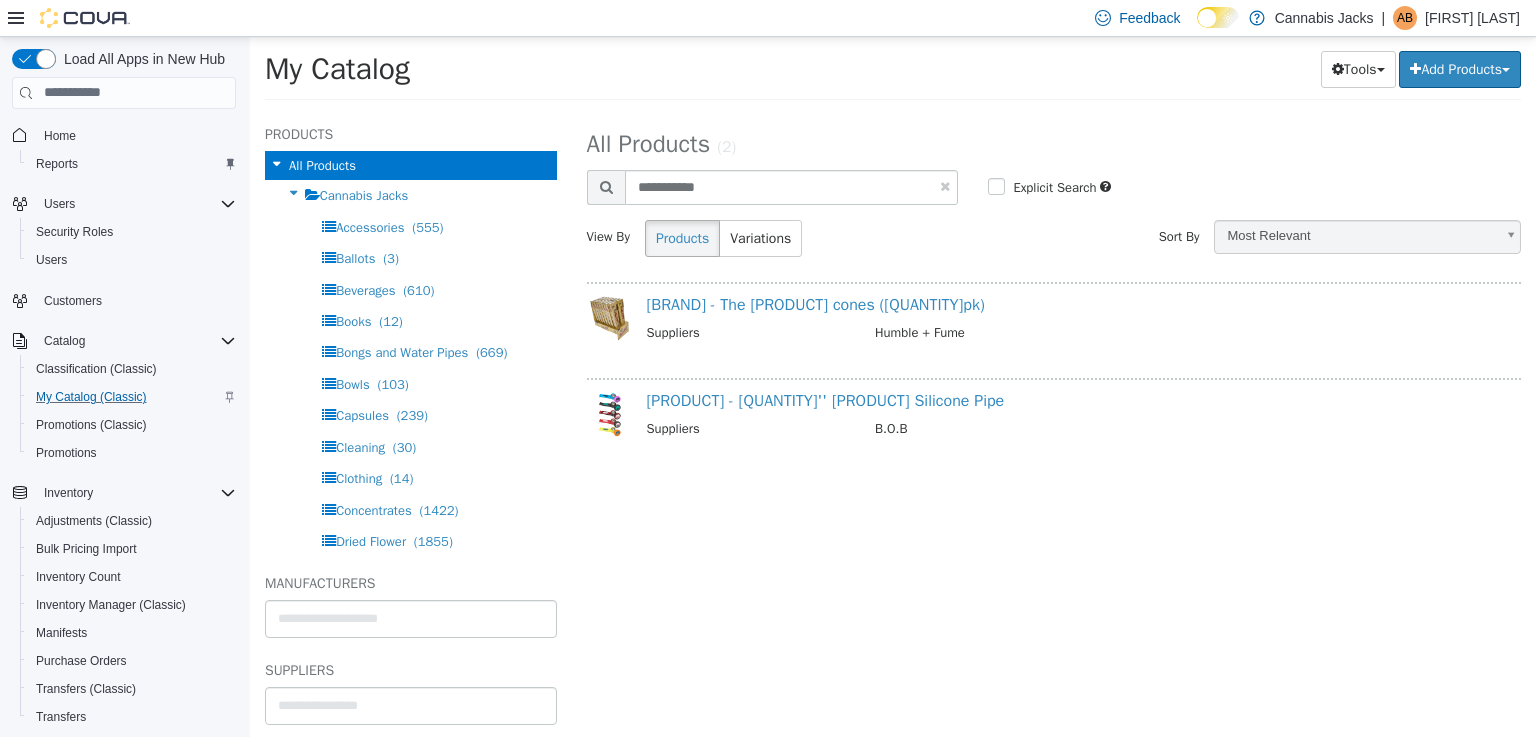 select on "**********" 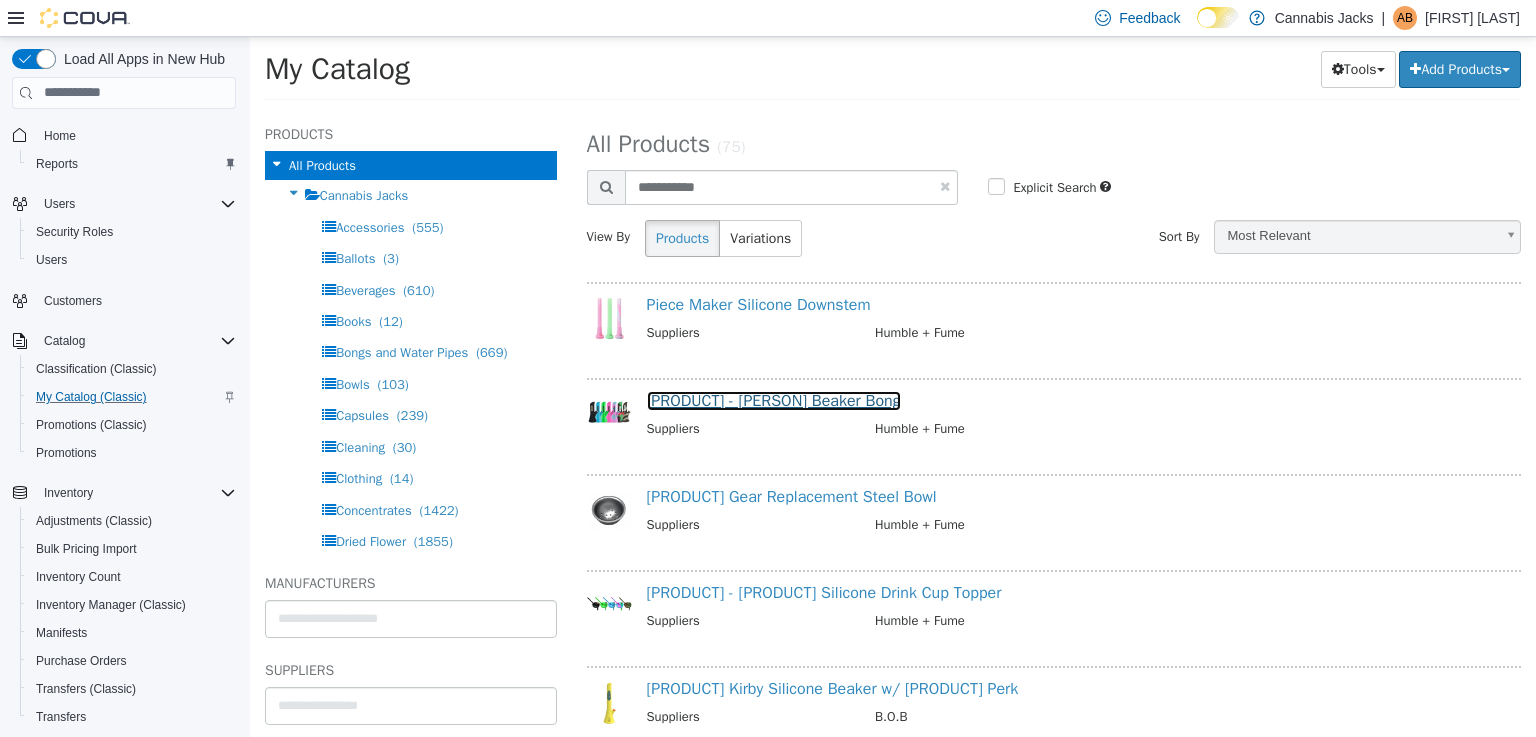 click on "[PRODUCT] - [PERSON] Beaker Bong" at bounding box center [774, 400] 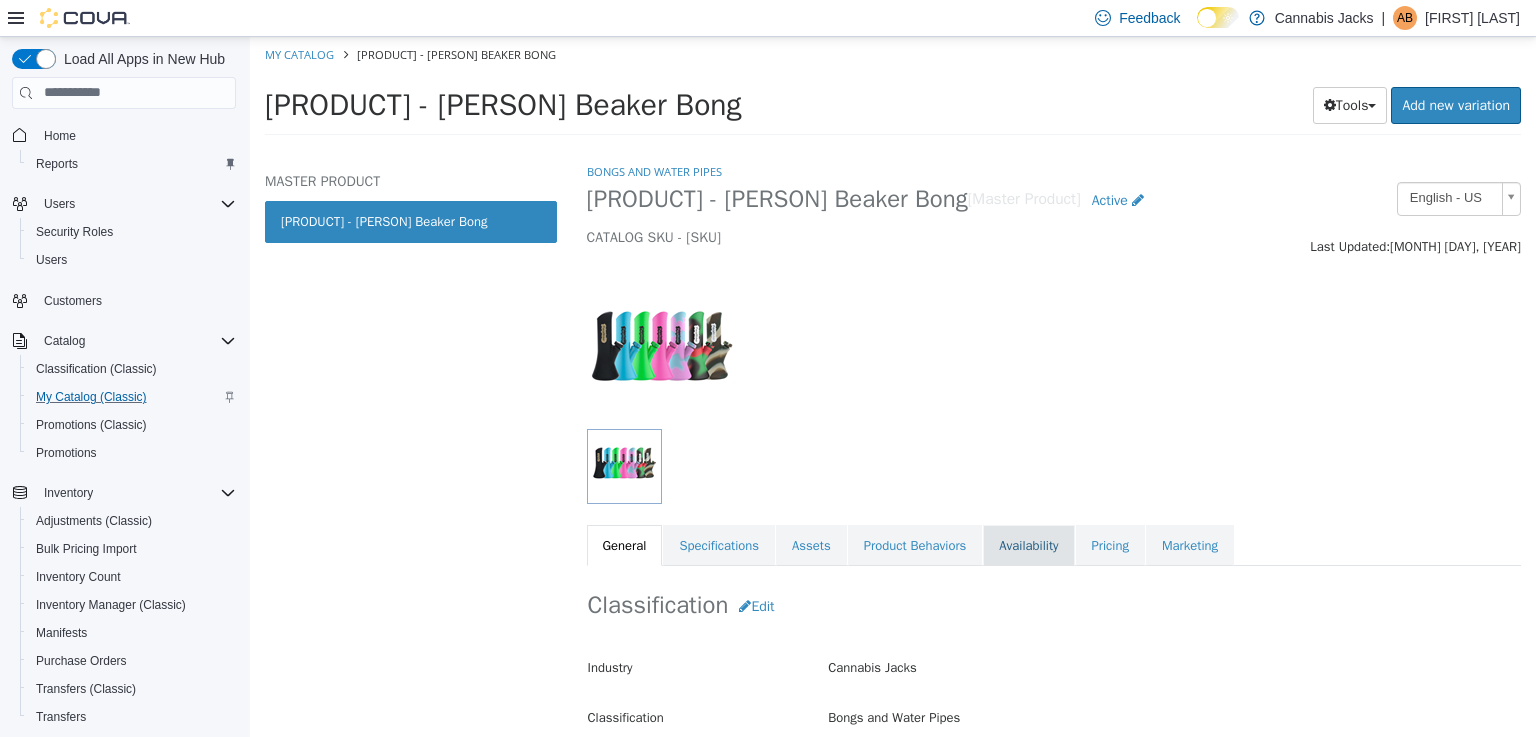 click on "Availability" at bounding box center (1028, 545) 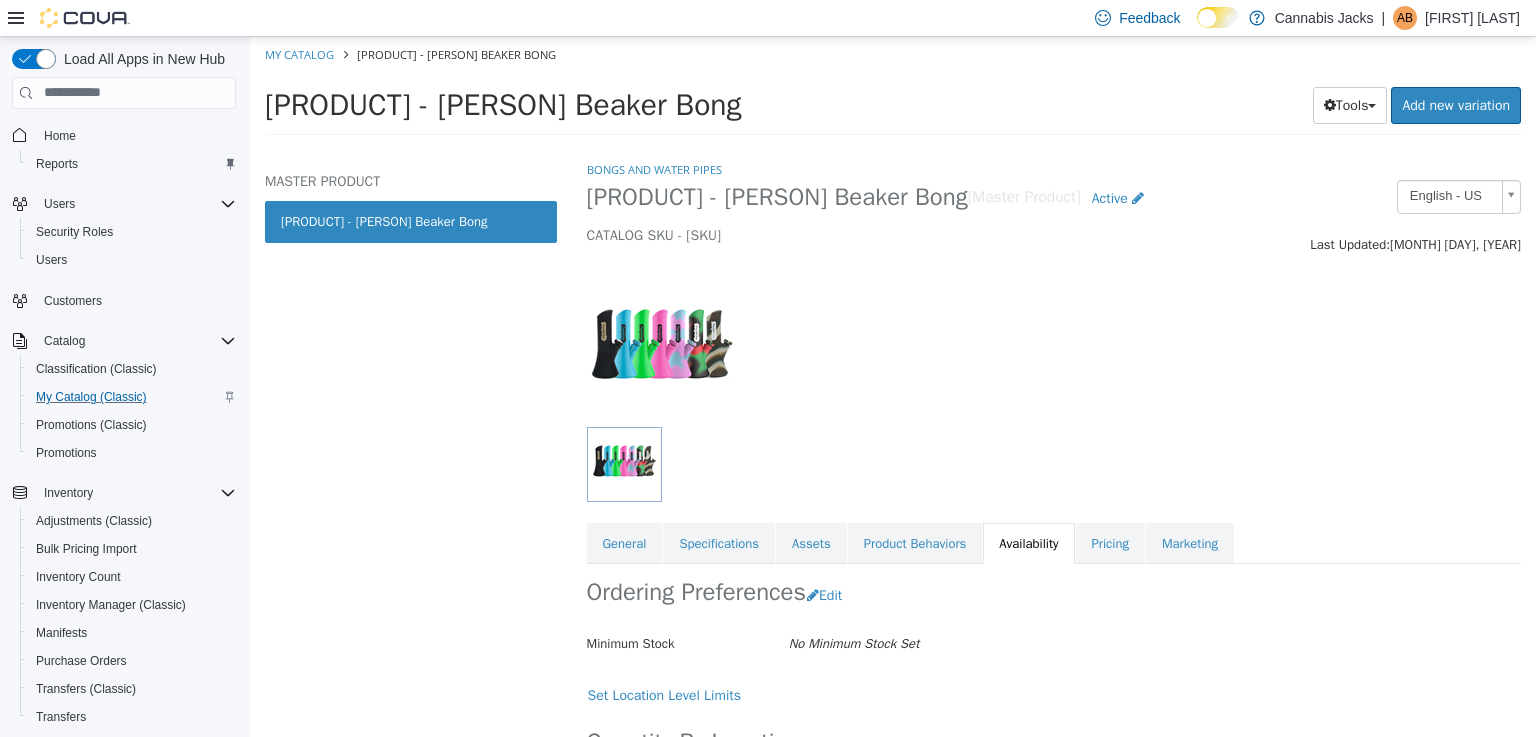 scroll, scrollTop: 0, scrollLeft: 0, axis: both 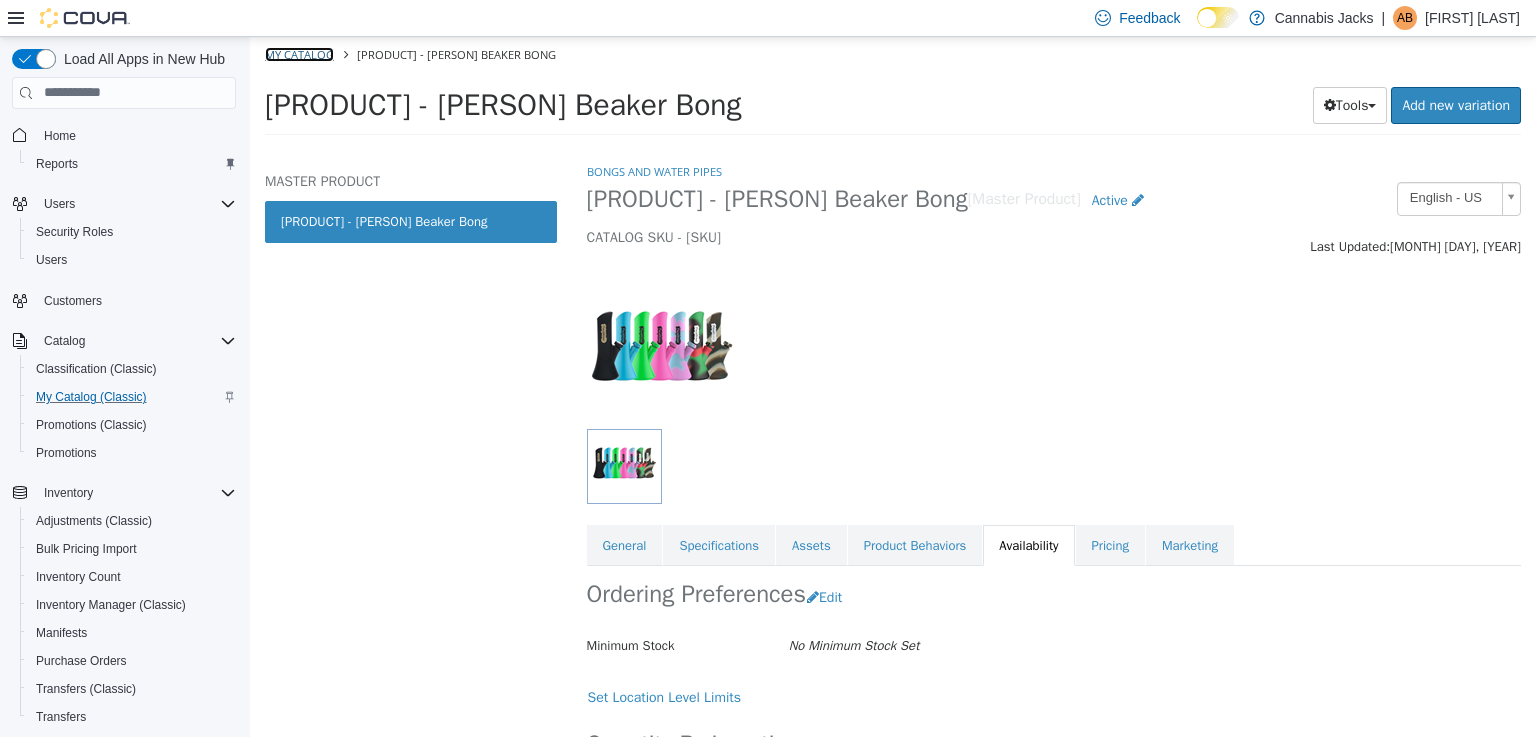 click on "My Catalog" at bounding box center [299, 53] 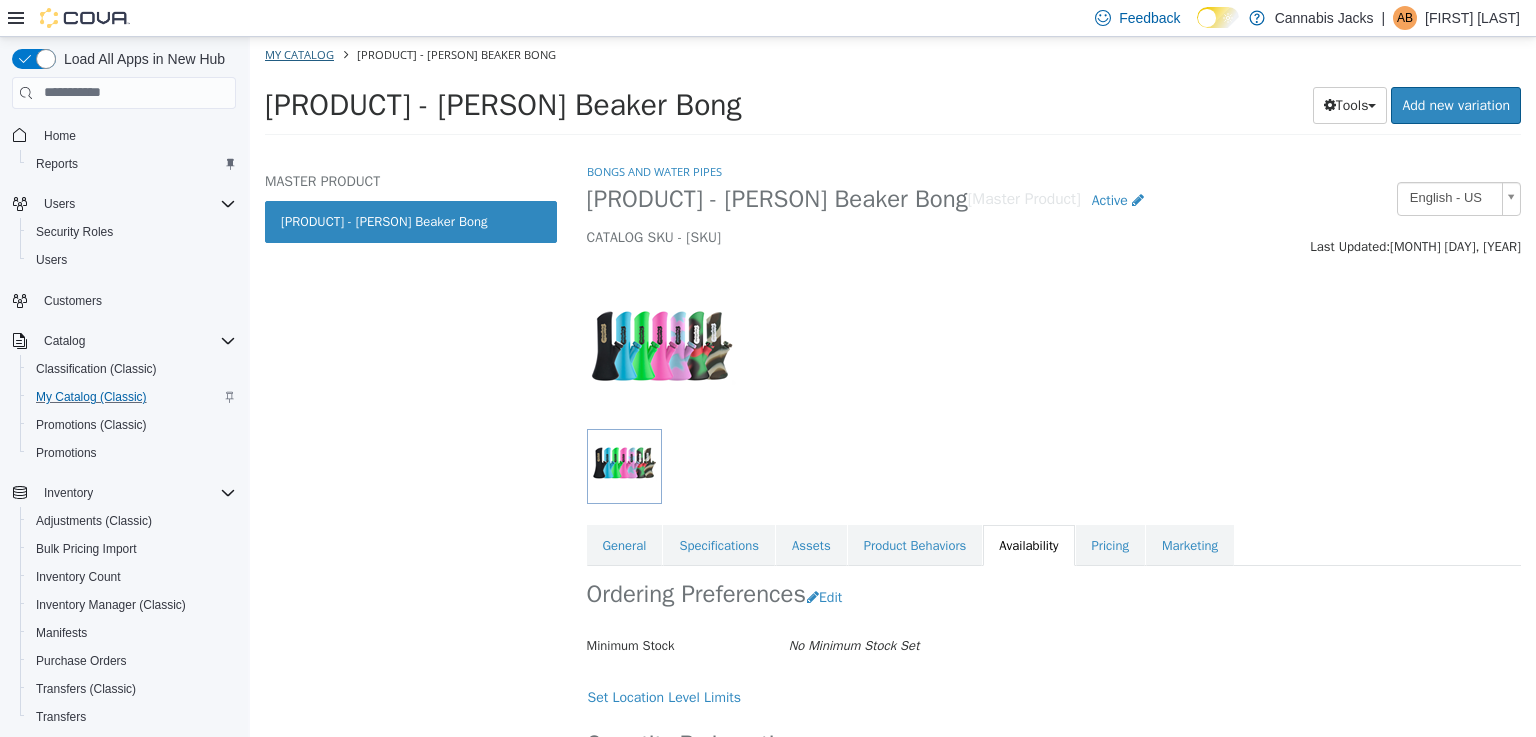 select on "**********" 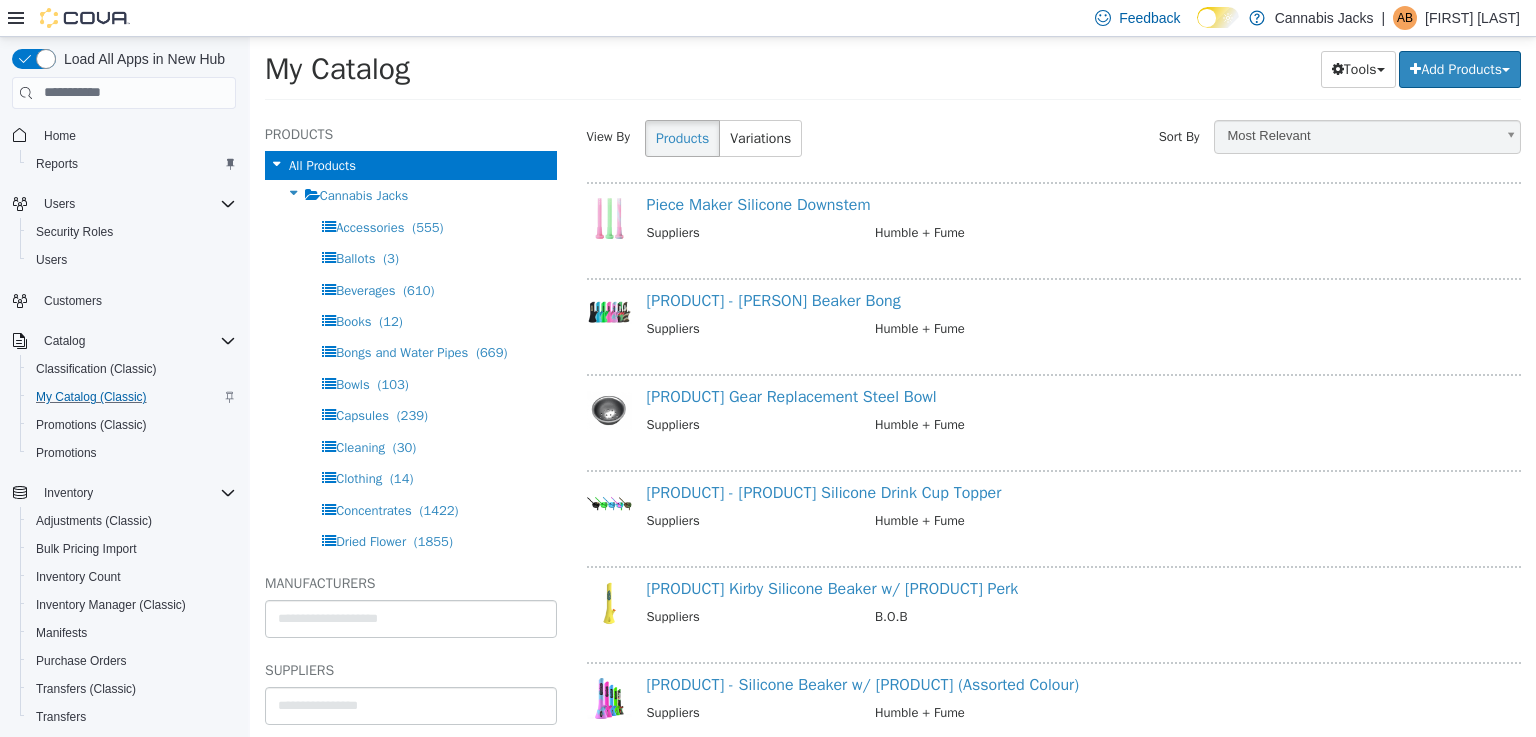 scroll, scrollTop: 200, scrollLeft: 0, axis: vertical 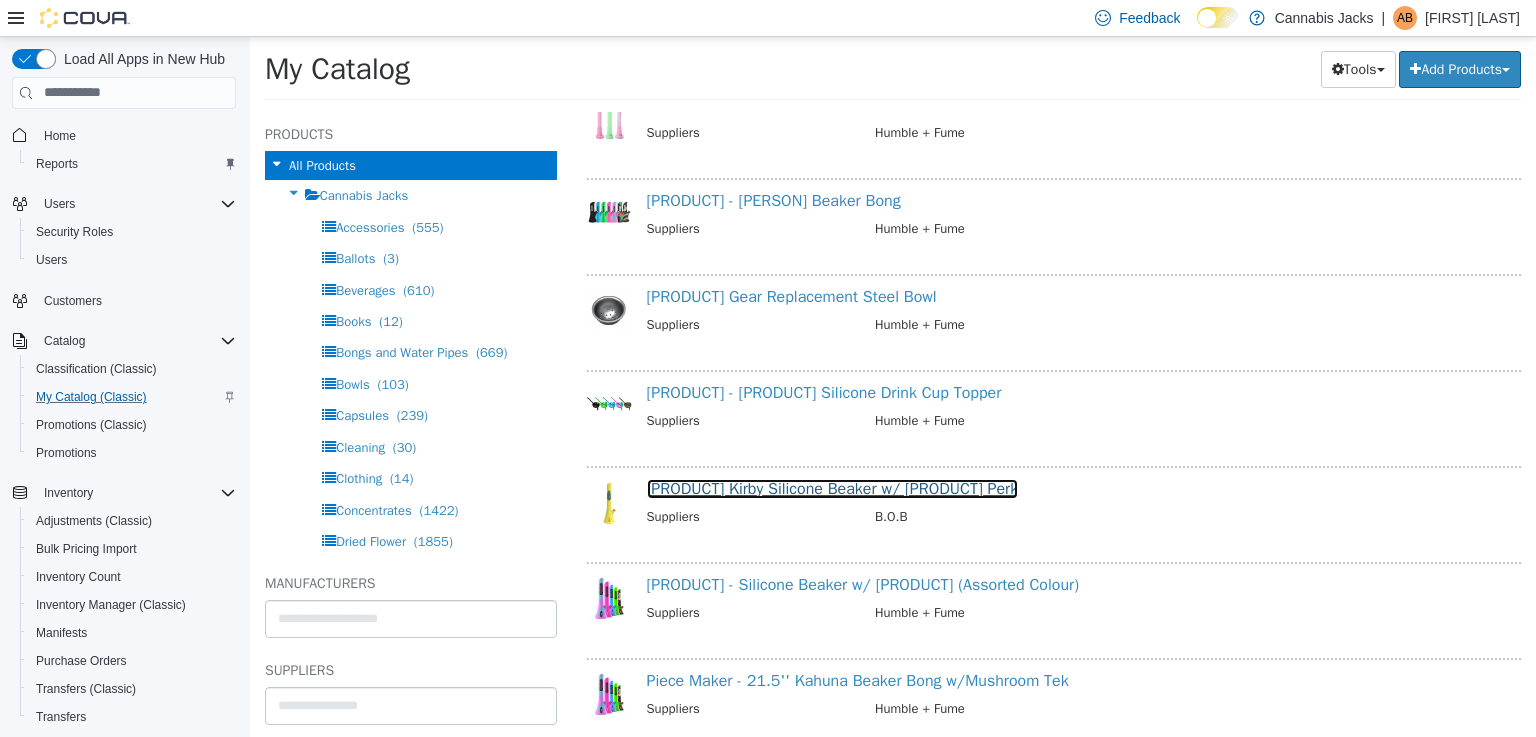 click on "[PRODUCT] Kirby Silicone Beaker w/ [PRODUCT] Perk" at bounding box center [833, 488] 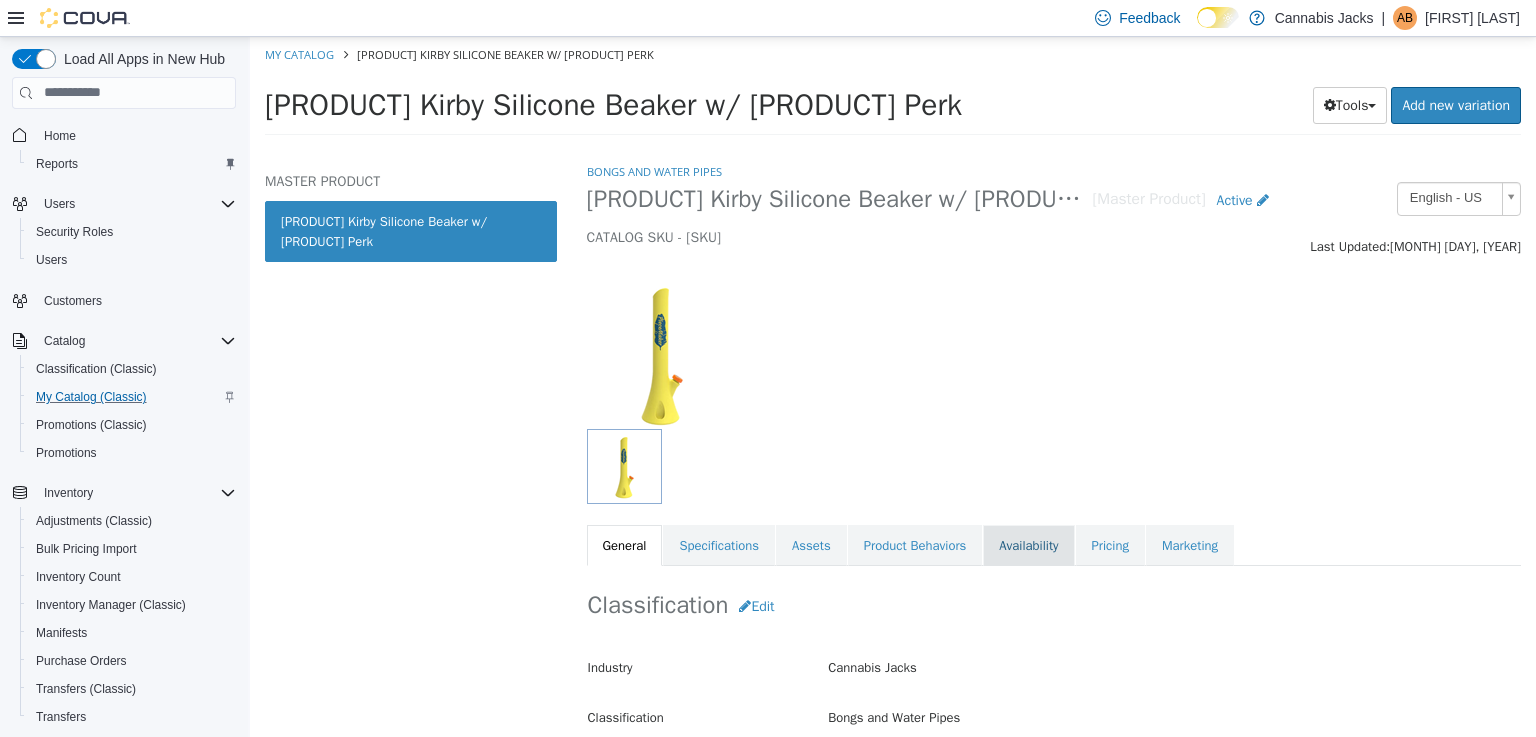 click on "Availability" at bounding box center [1028, 545] 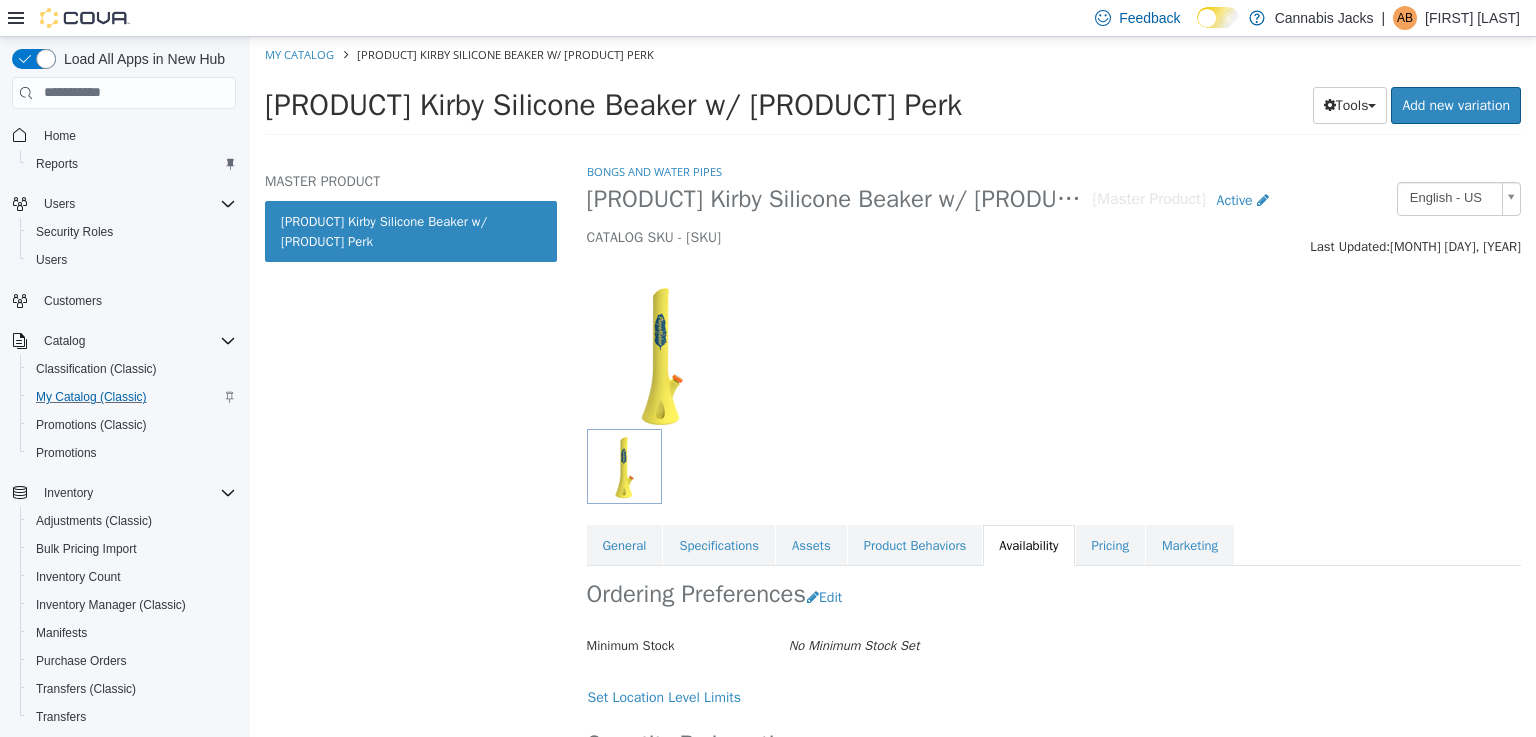 scroll, scrollTop: 346, scrollLeft: 0, axis: vertical 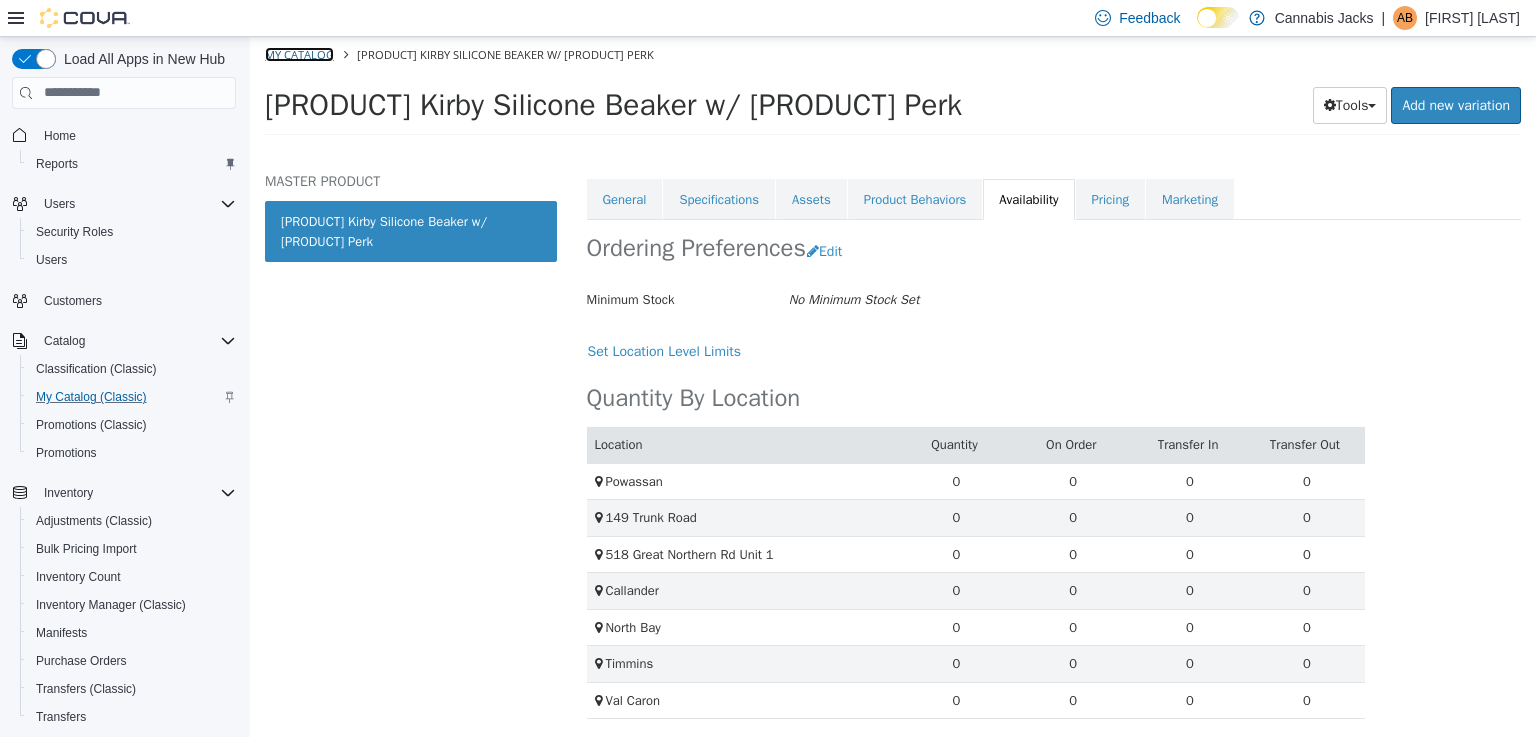 click on "My Catalog" at bounding box center (299, 53) 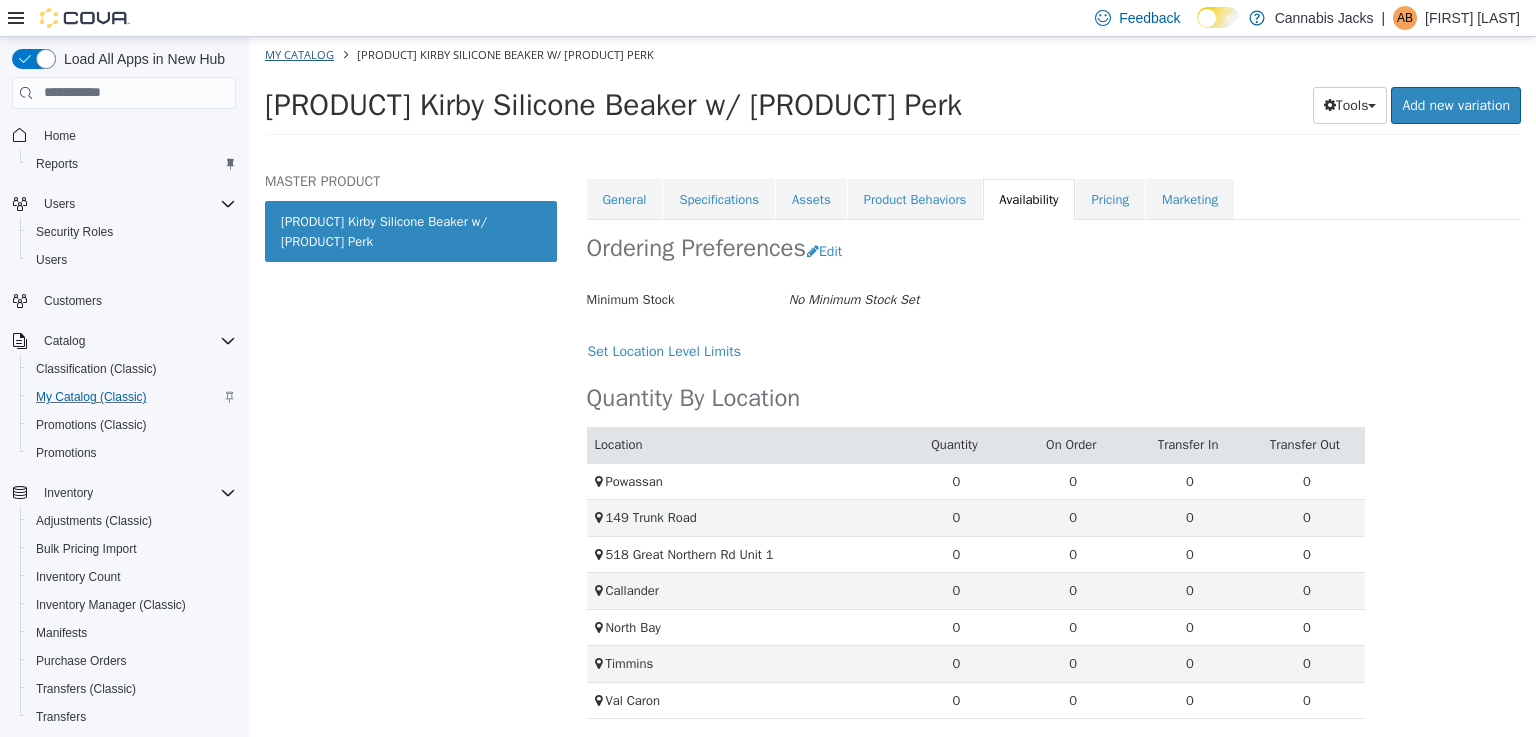 select on "**********" 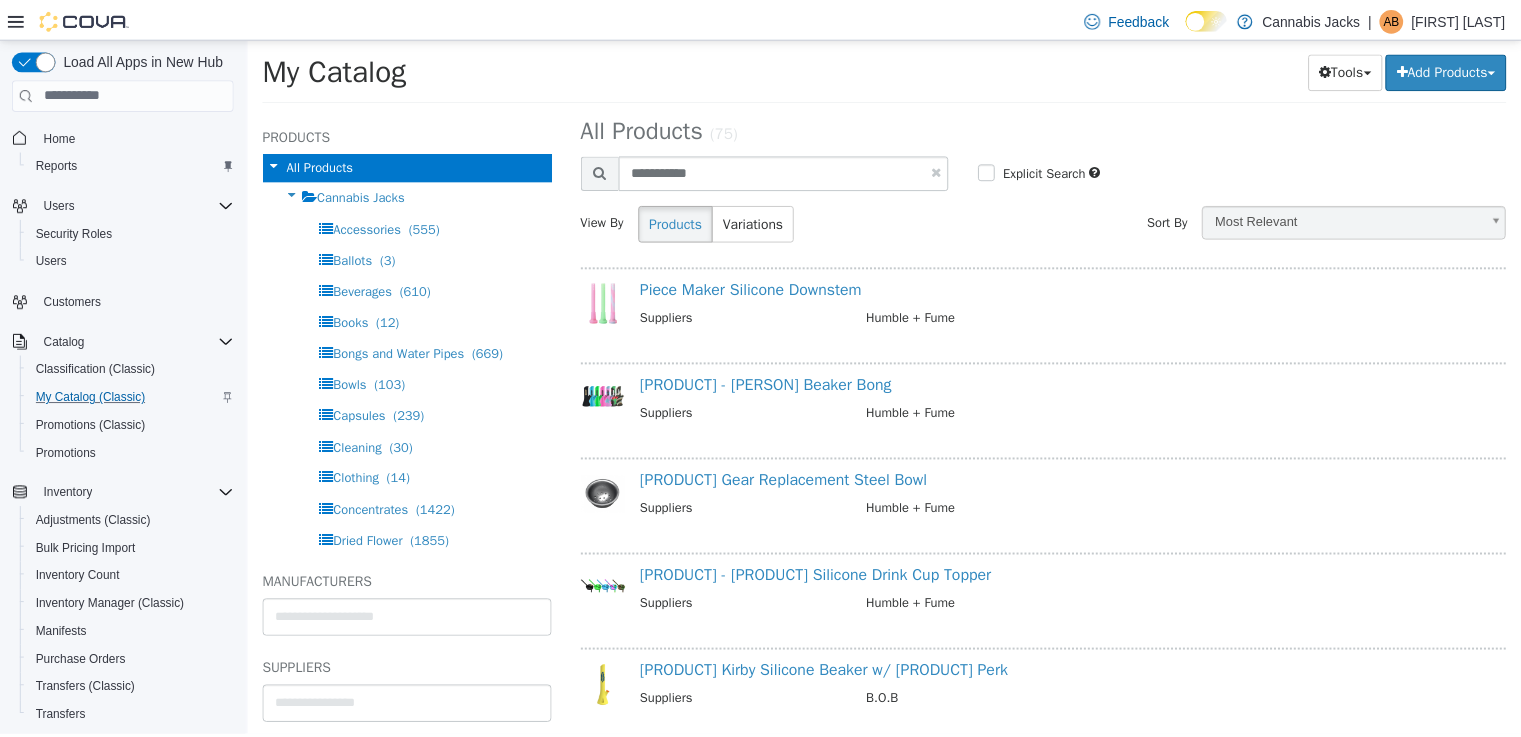 scroll, scrollTop: 0, scrollLeft: 0, axis: both 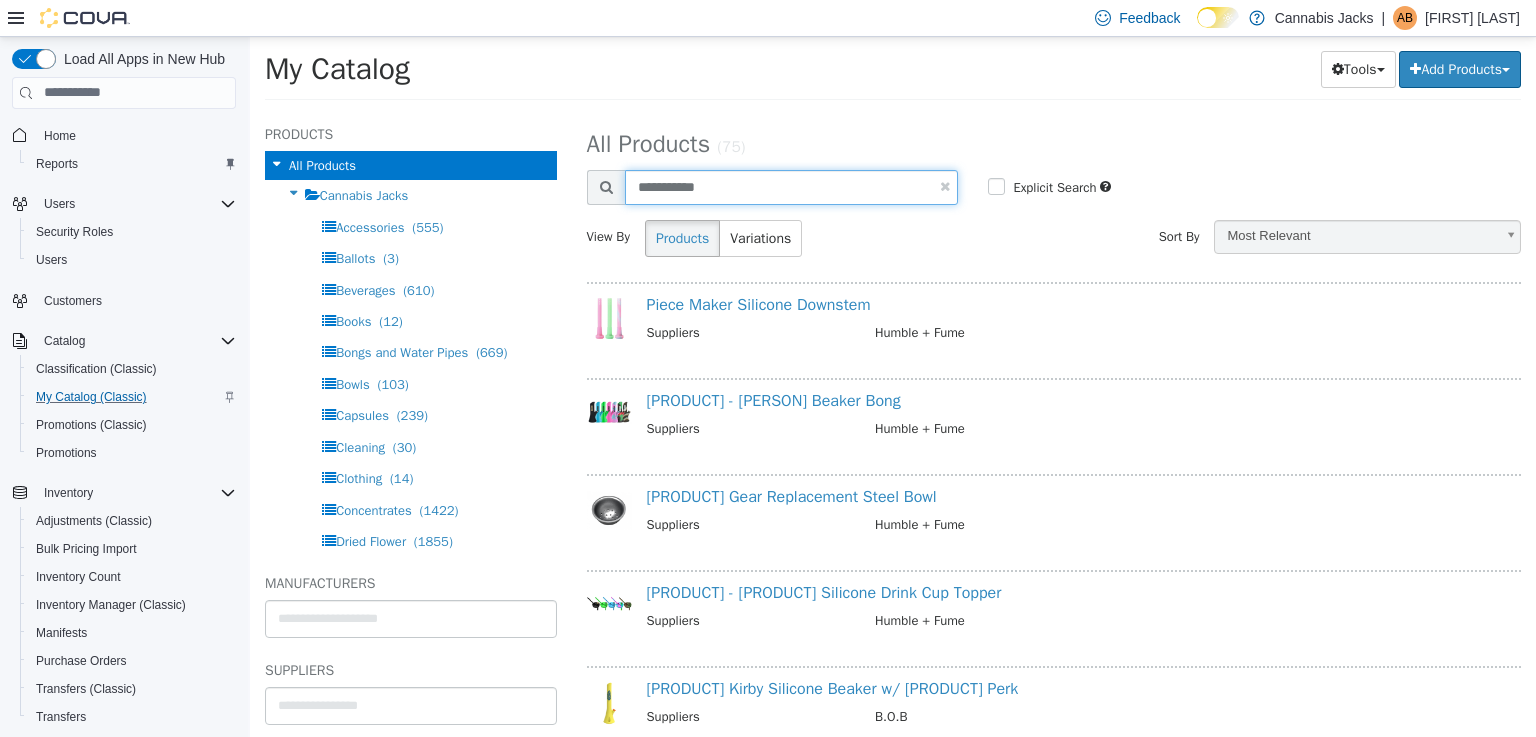 click on "**********" at bounding box center (792, 186) 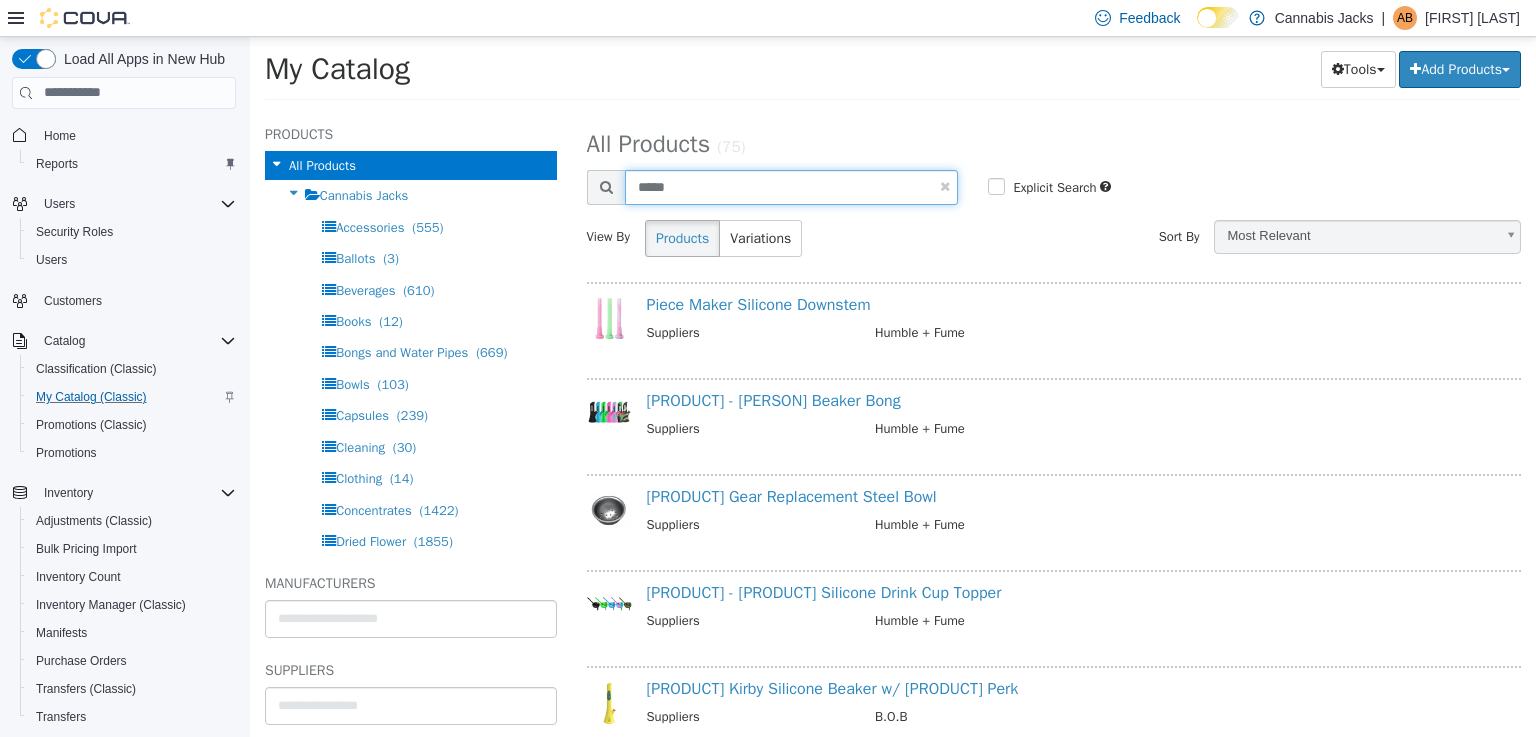 type on "****" 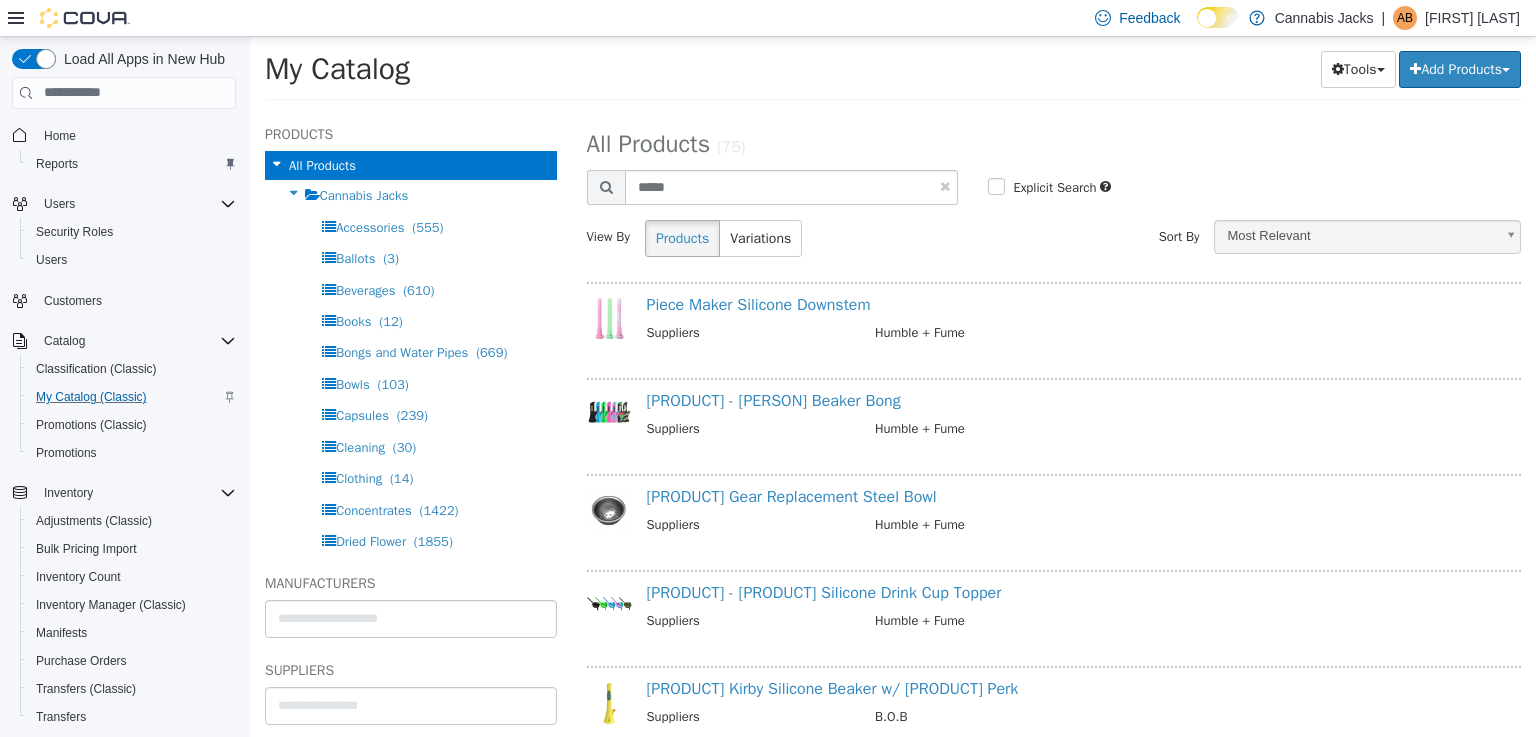 select on "**********" 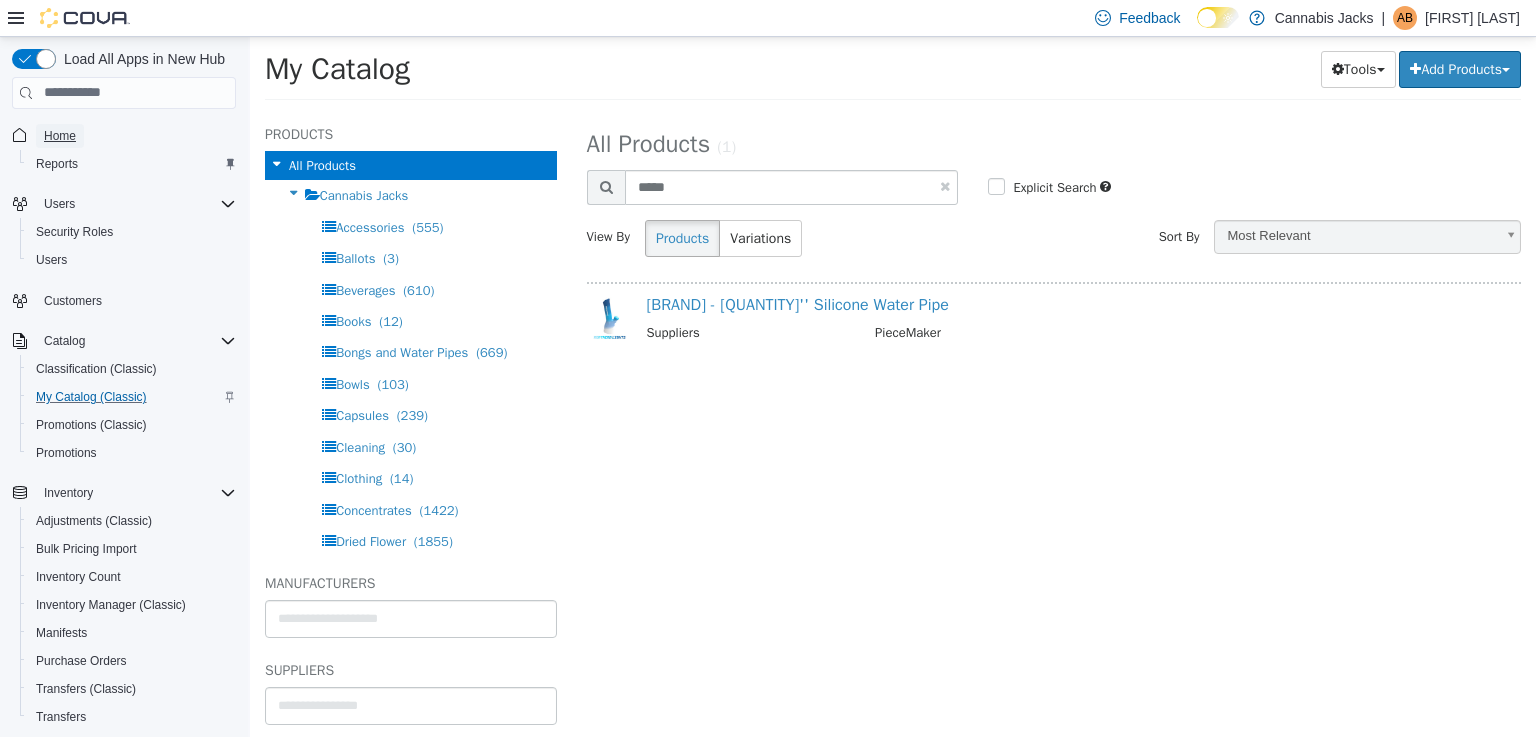 click on "Home" at bounding box center [60, 136] 